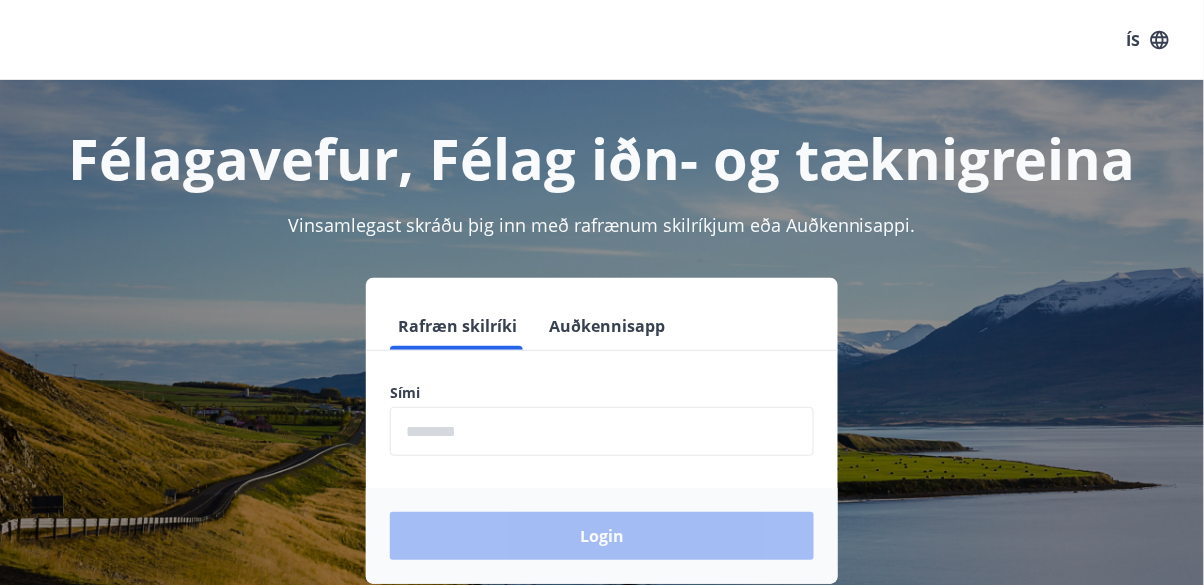 scroll, scrollTop: 14, scrollLeft: 0, axis: vertical 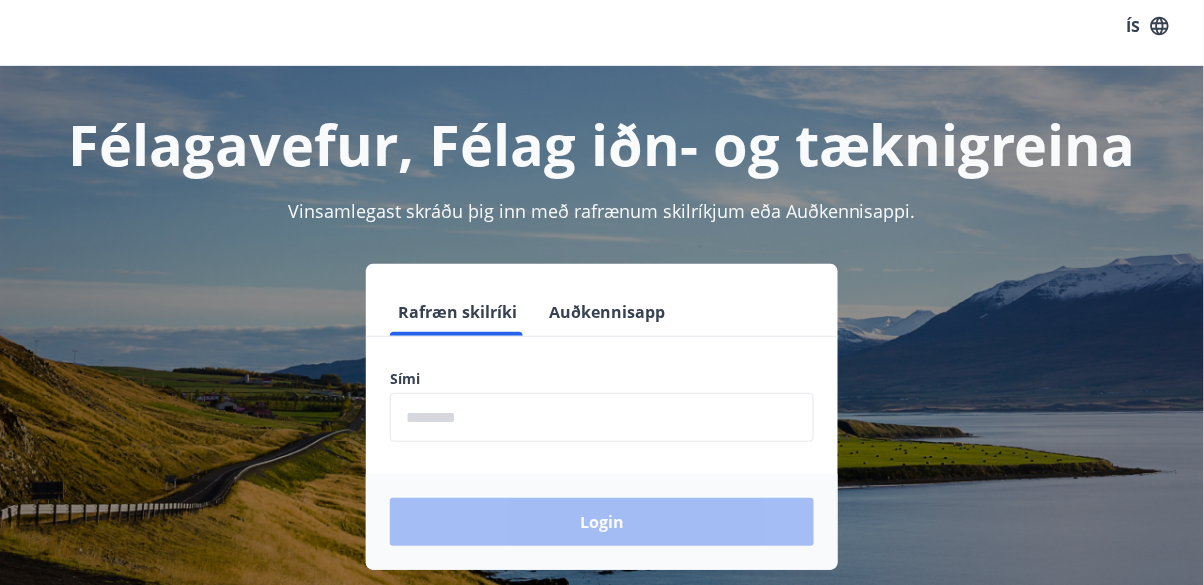 click at bounding box center (602, 417) 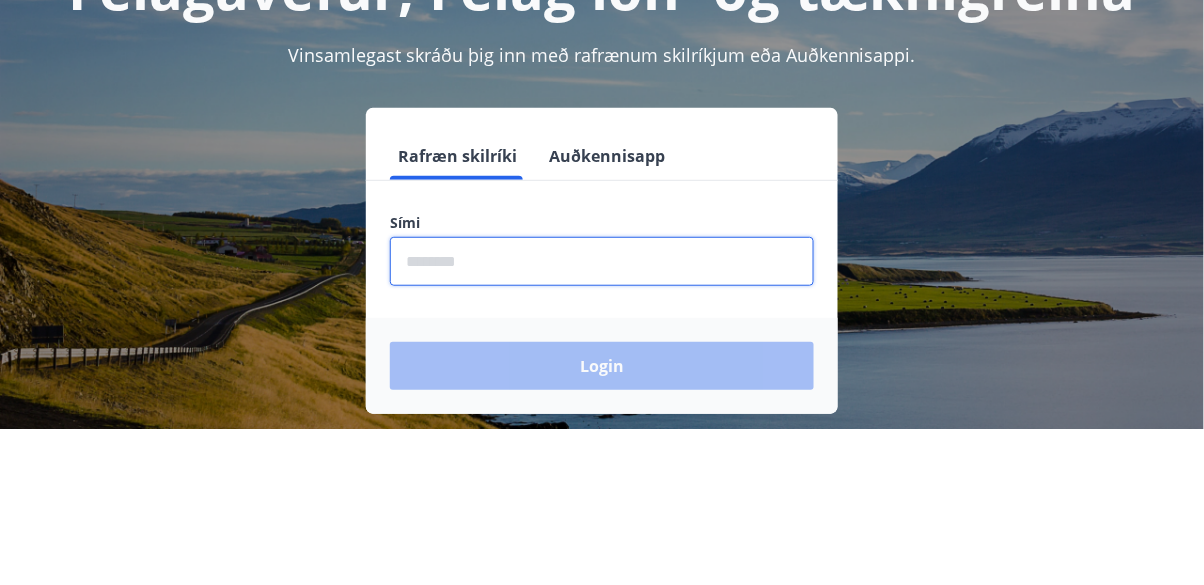 scroll, scrollTop: 14, scrollLeft: 0, axis: vertical 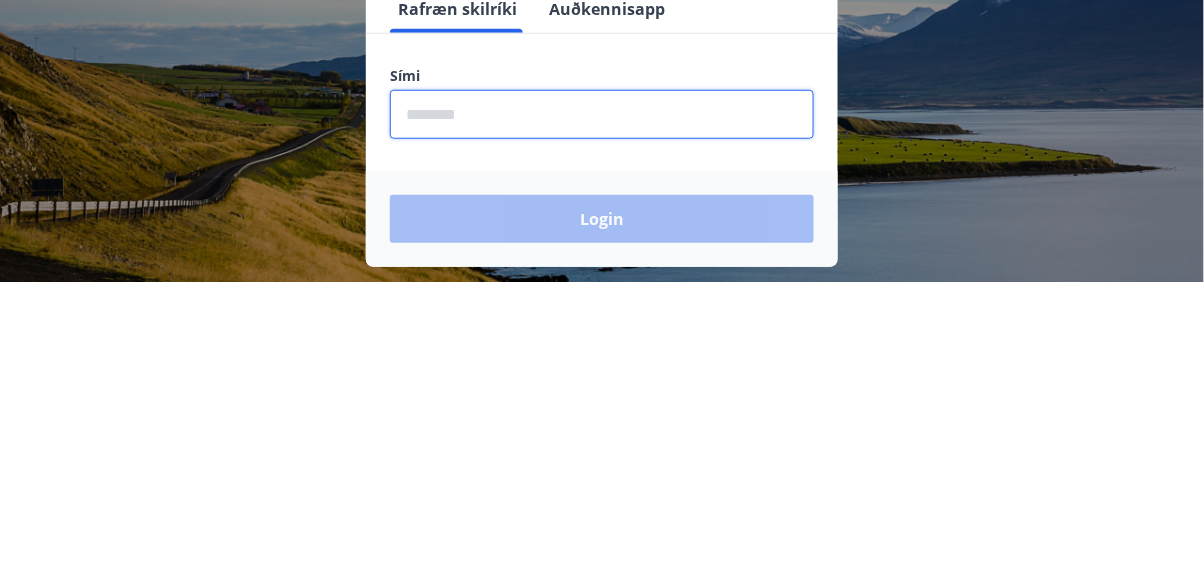 type on "********" 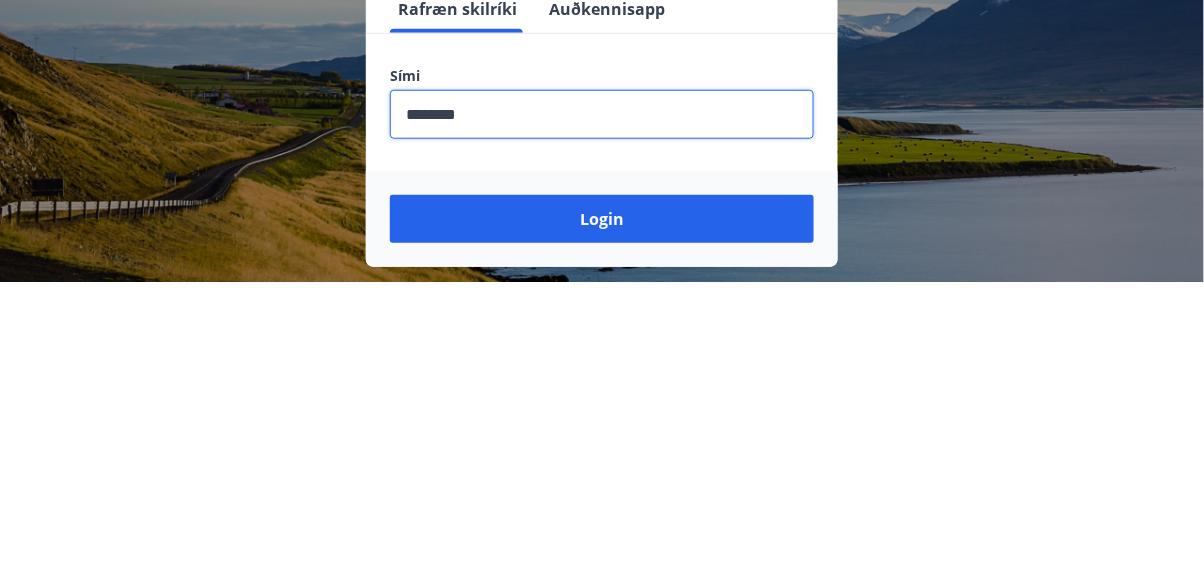 scroll, scrollTop: 14, scrollLeft: 0, axis: vertical 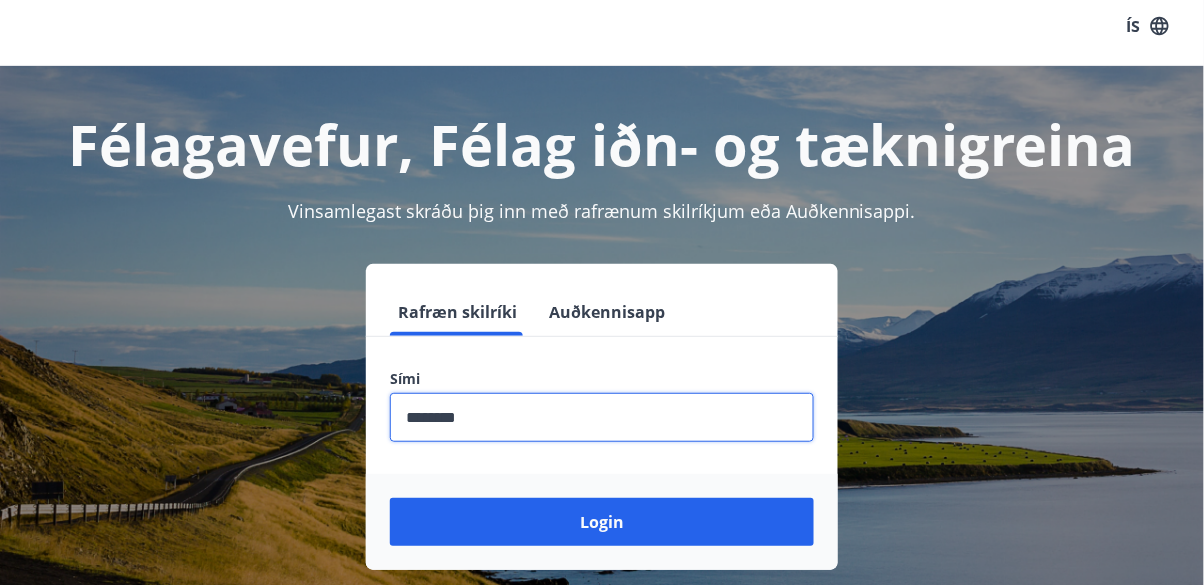 click on "Login" at bounding box center (602, 522) 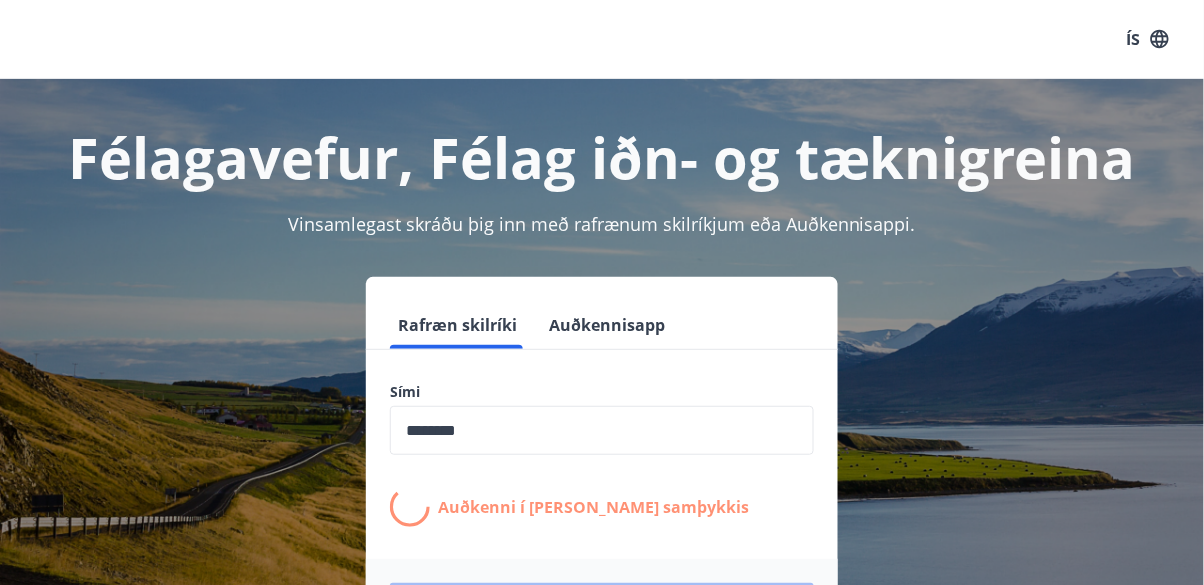 scroll, scrollTop: 0, scrollLeft: 0, axis: both 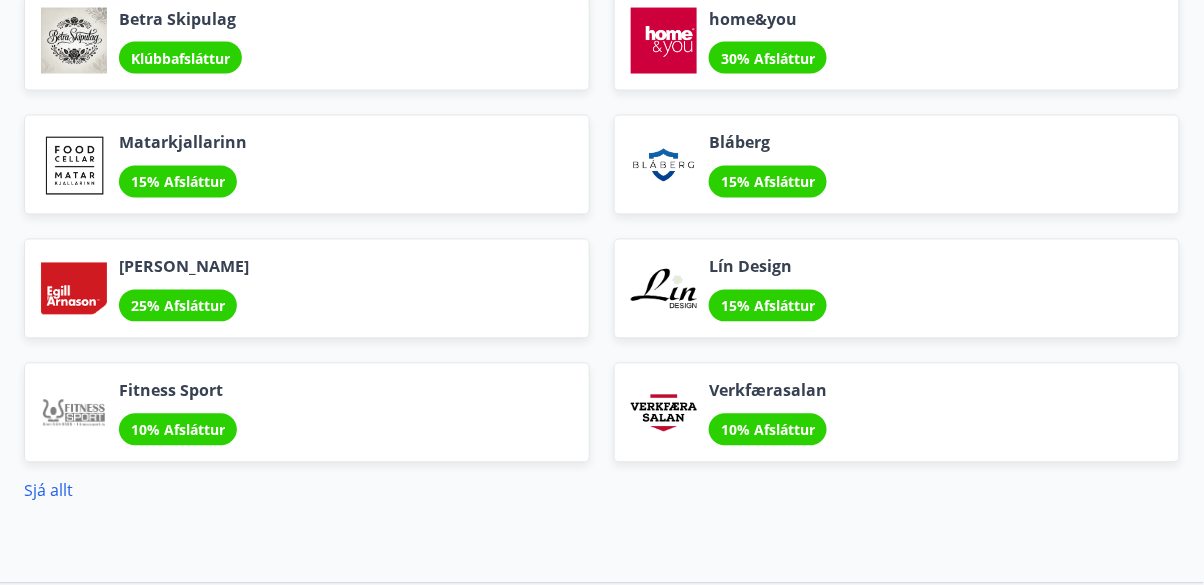 click on "Verkfærasalan 10% Afsláttur" at bounding box center (897, 413) 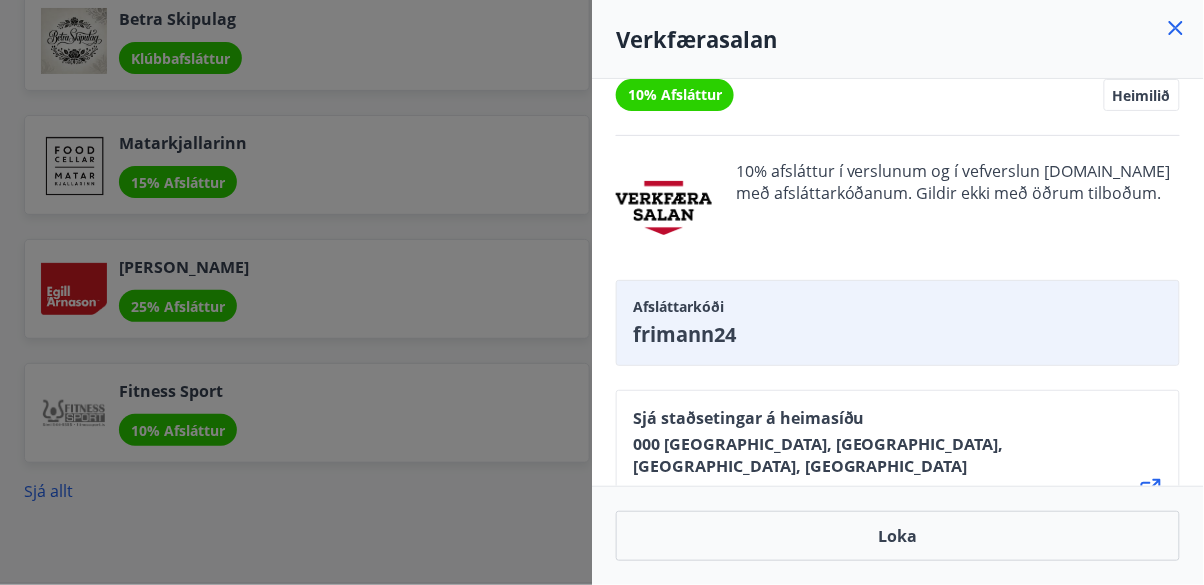 scroll, scrollTop: 0, scrollLeft: 0, axis: both 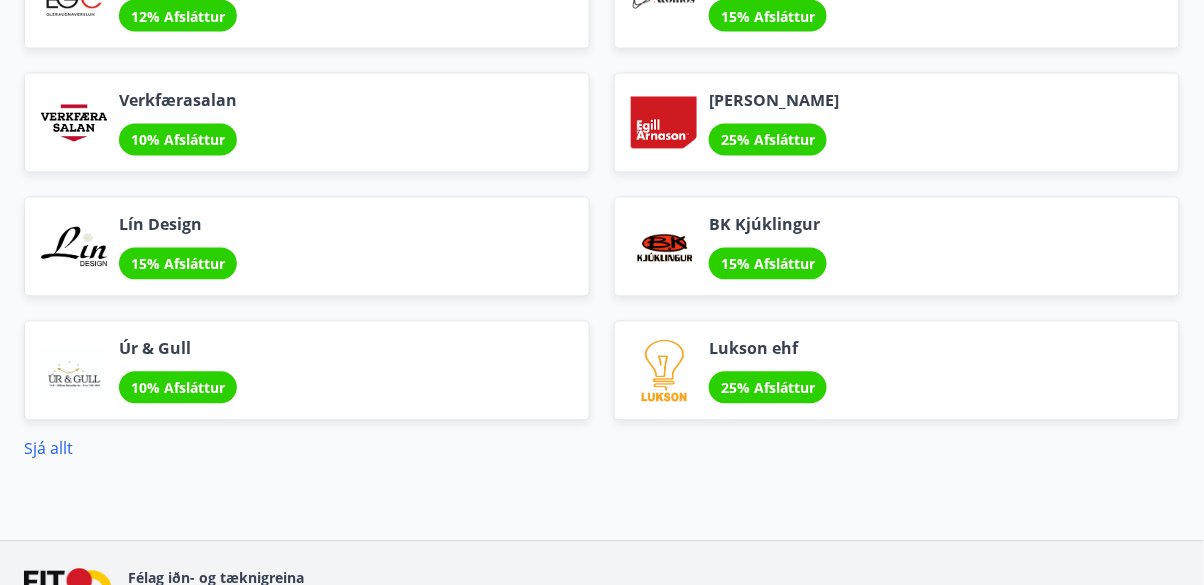 click on "Sjá allt" at bounding box center (48, 449) 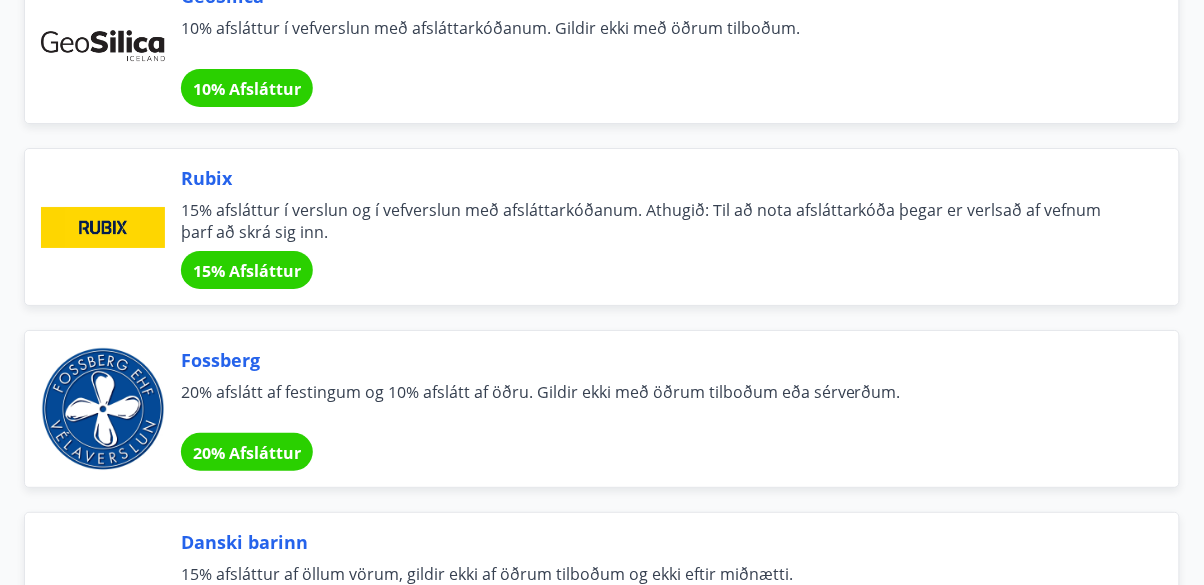 scroll, scrollTop: 4960, scrollLeft: 0, axis: vertical 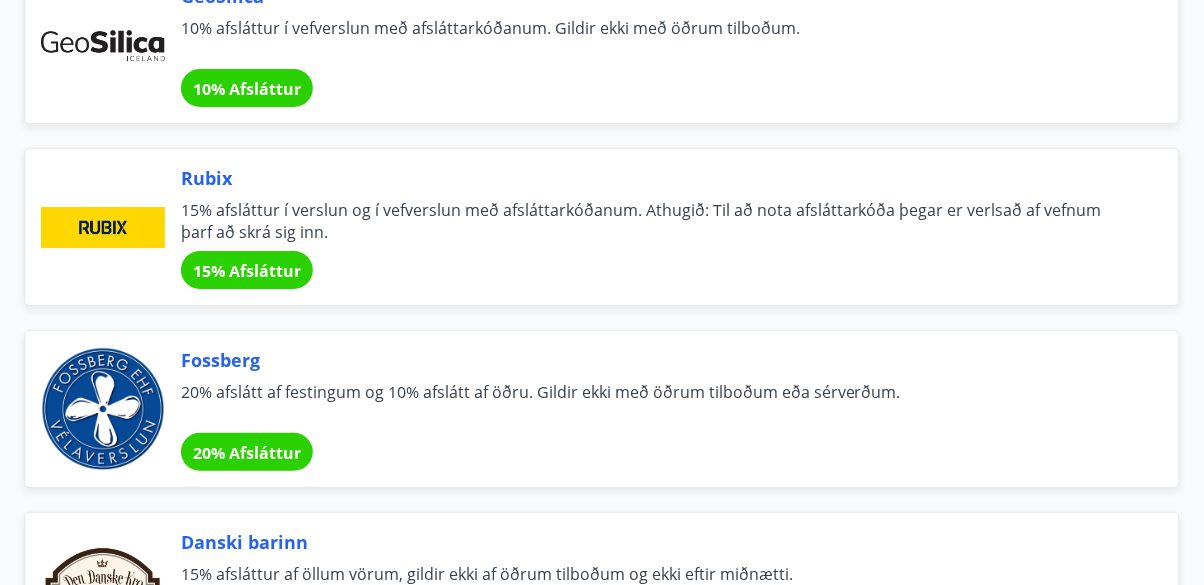 click at bounding box center [103, 227] 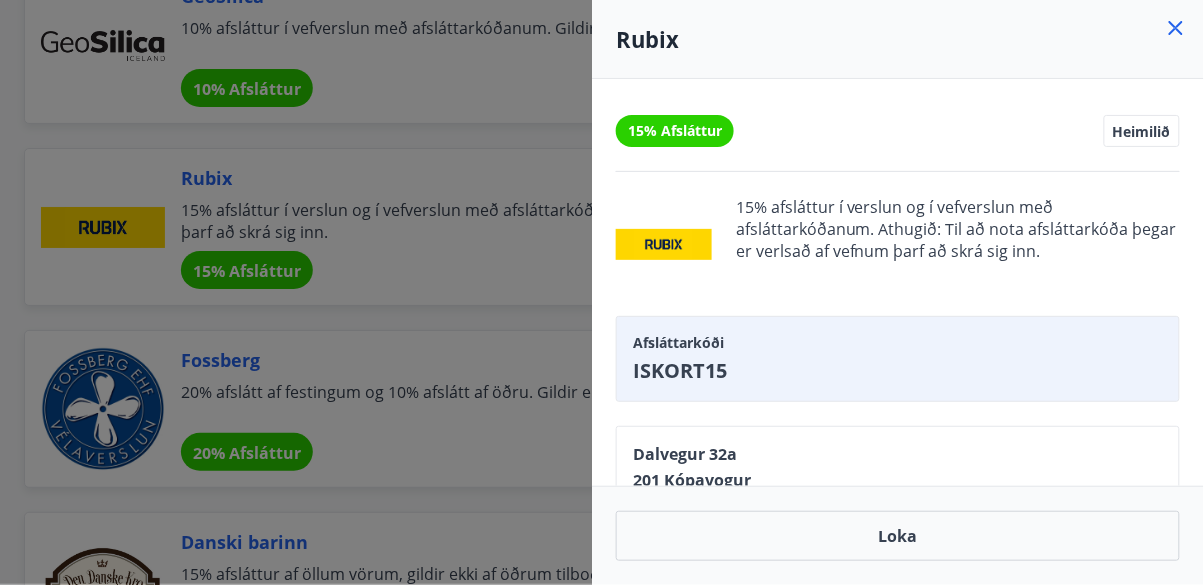 scroll, scrollTop: 21, scrollLeft: 0, axis: vertical 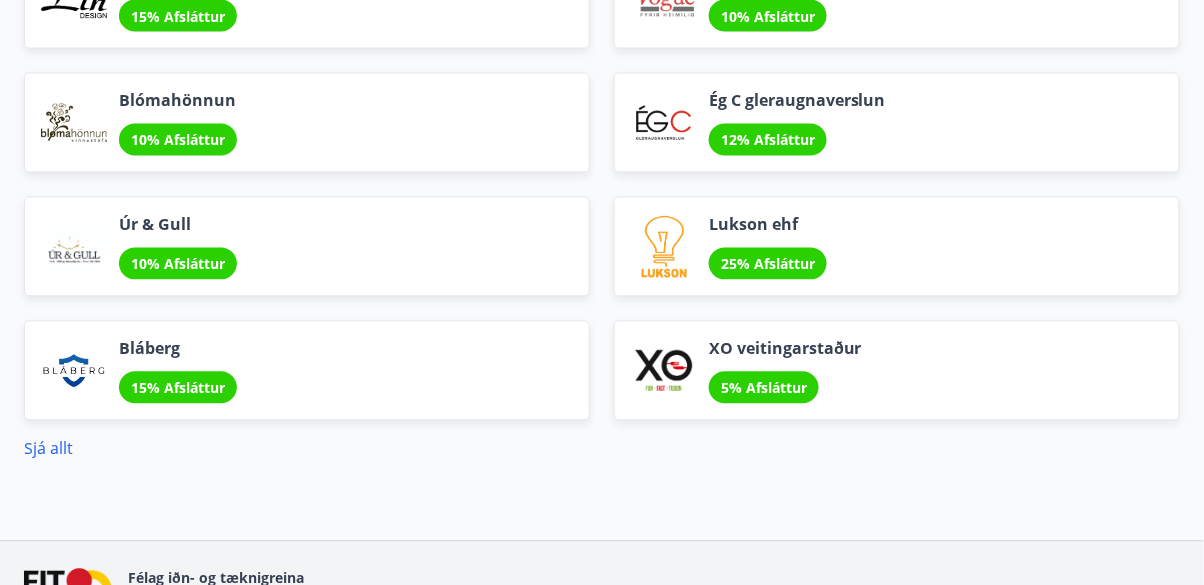 click on "Sjá allt" at bounding box center (48, 449) 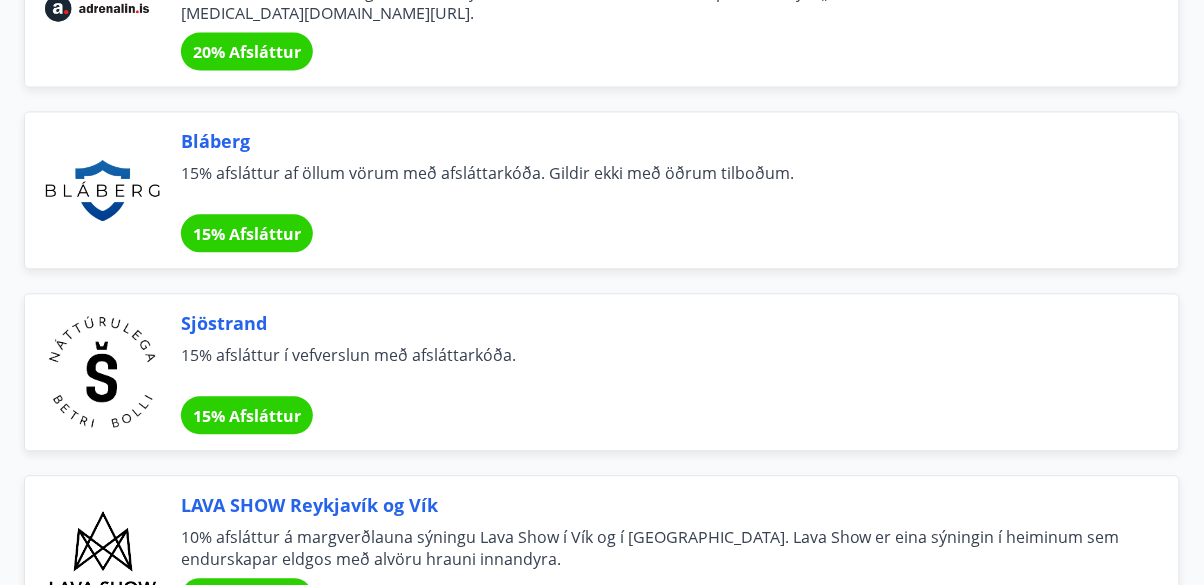 scroll, scrollTop: 4231, scrollLeft: 0, axis: vertical 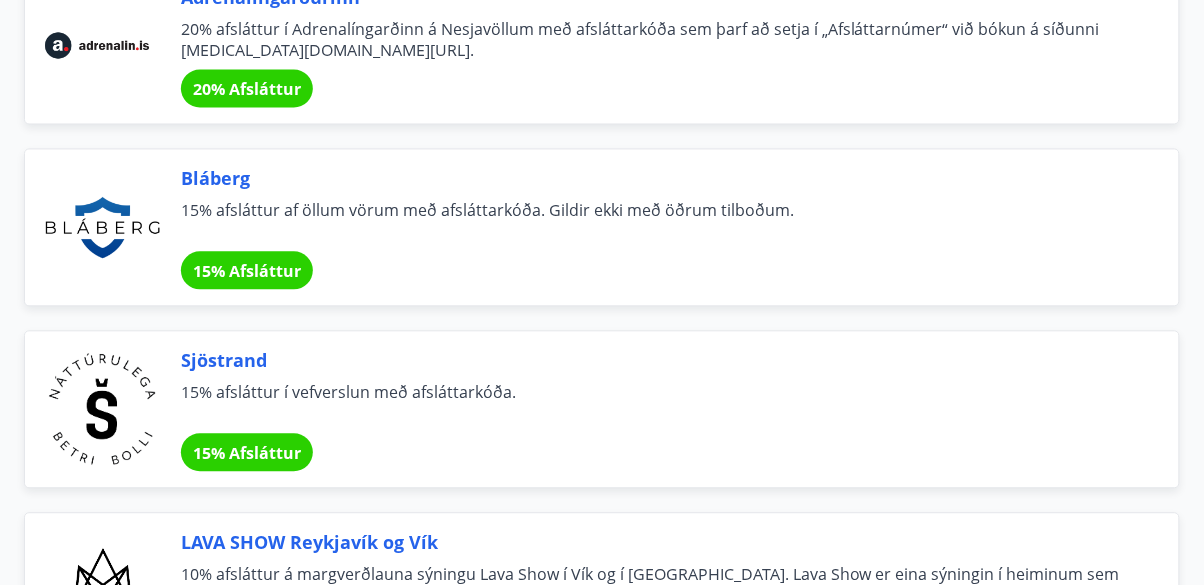 click on "Bláberg 15% afsláttur af öllum vörum með afsláttarkóða.
Gildir ekki með öðrum tilboðum. 15% Afsláttur" at bounding box center [656, 228] 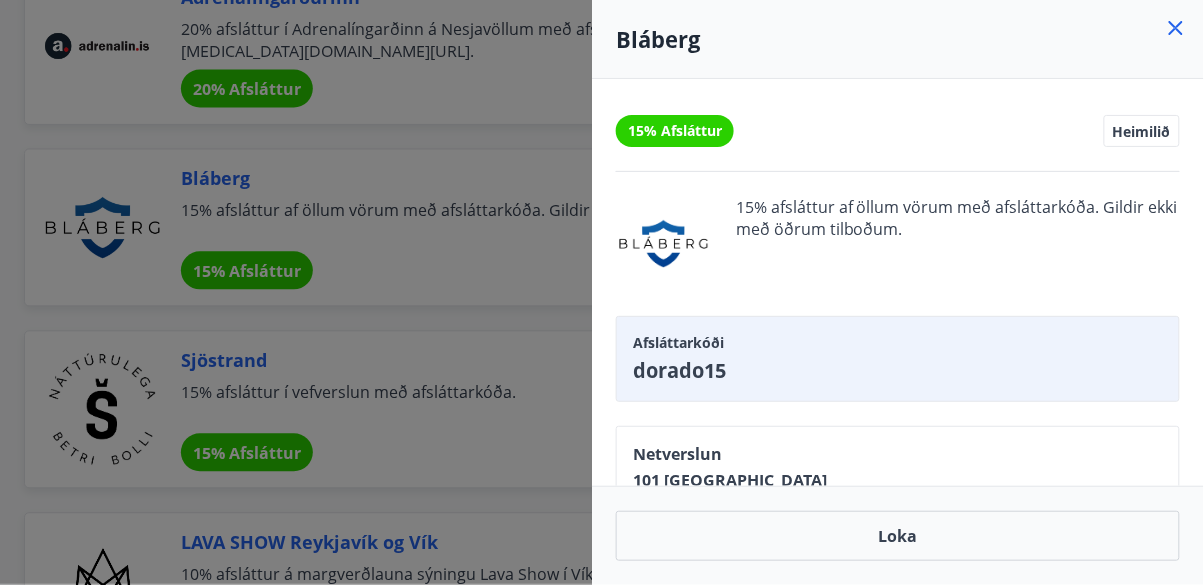click at bounding box center (602, 292) 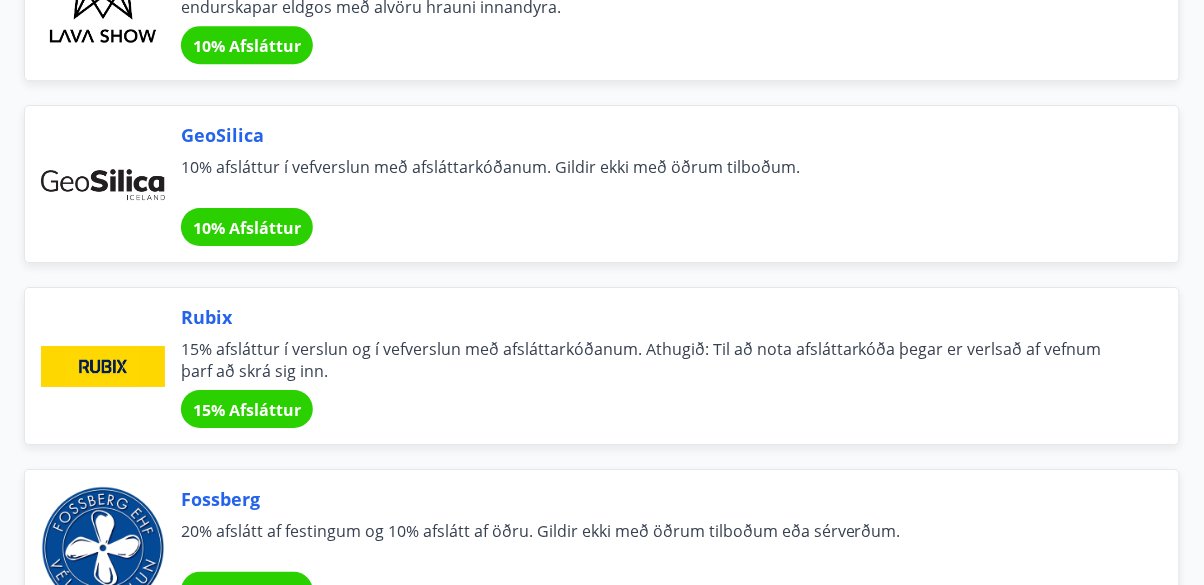scroll, scrollTop: 4829, scrollLeft: 0, axis: vertical 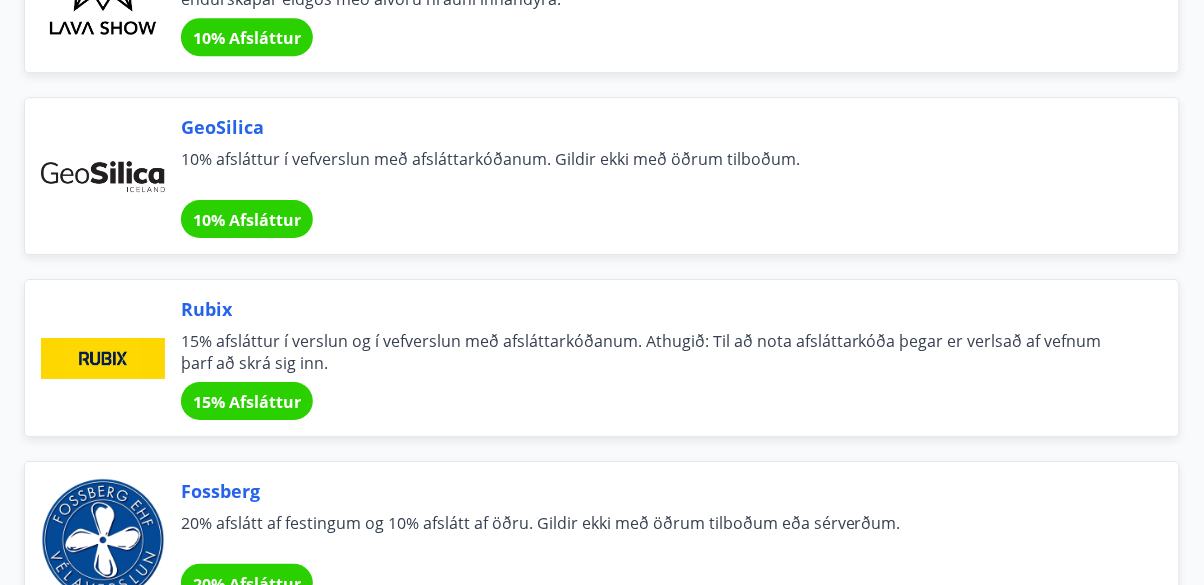 click on "15% afsláttur í verslun og í vefverslun með afsláttarkóðanum.
Athugið: Til að nota afsláttarkóða þegar er verlsað af vefnum þarf að skrá sig inn." at bounding box center [656, 352] 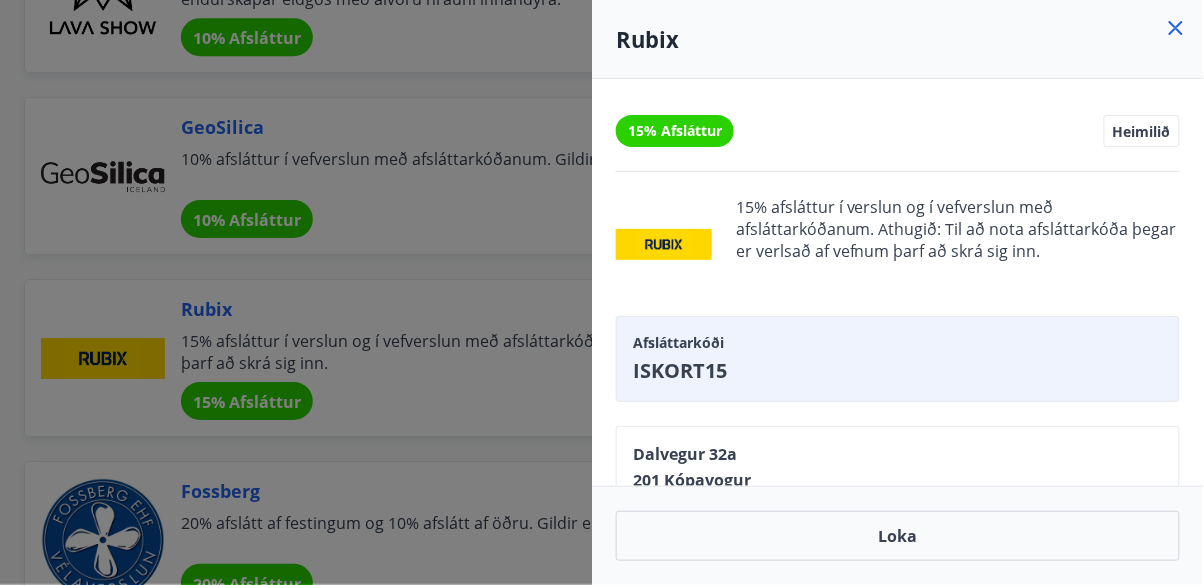 scroll, scrollTop: 21, scrollLeft: 0, axis: vertical 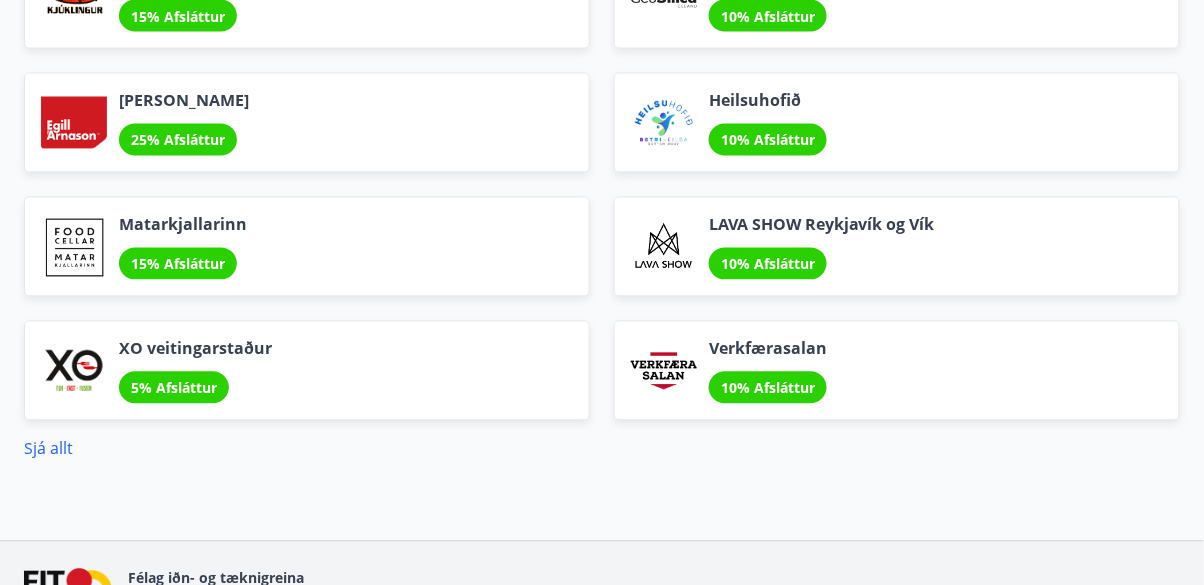 click on "Sjá allt" at bounding box center [48, 449] 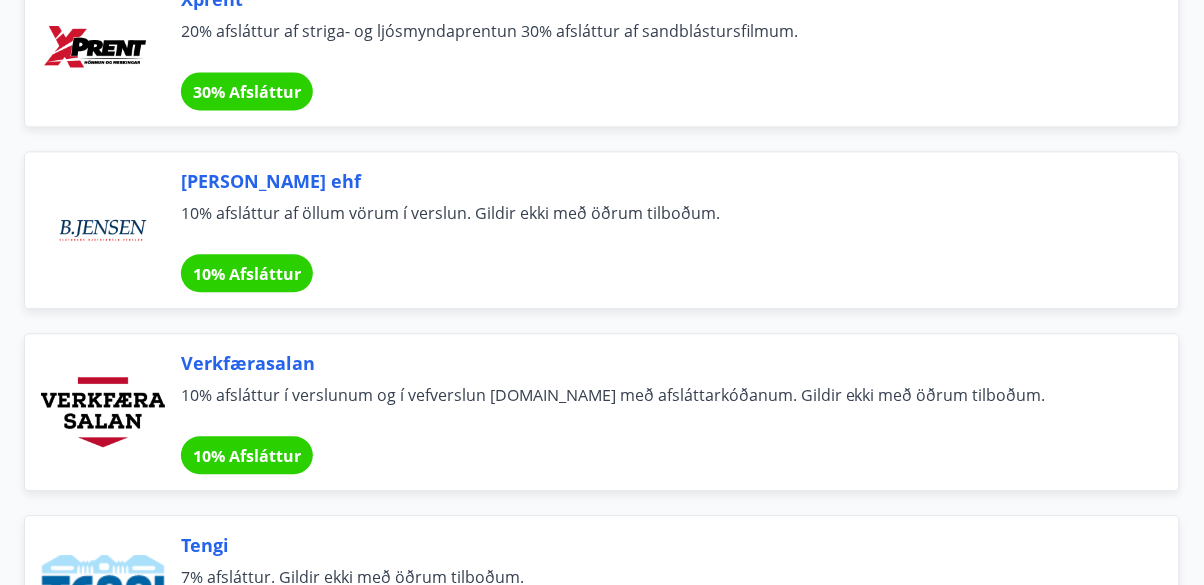 scroll, scrollTop: 6050, scrollLeft: 0, axis: vertical 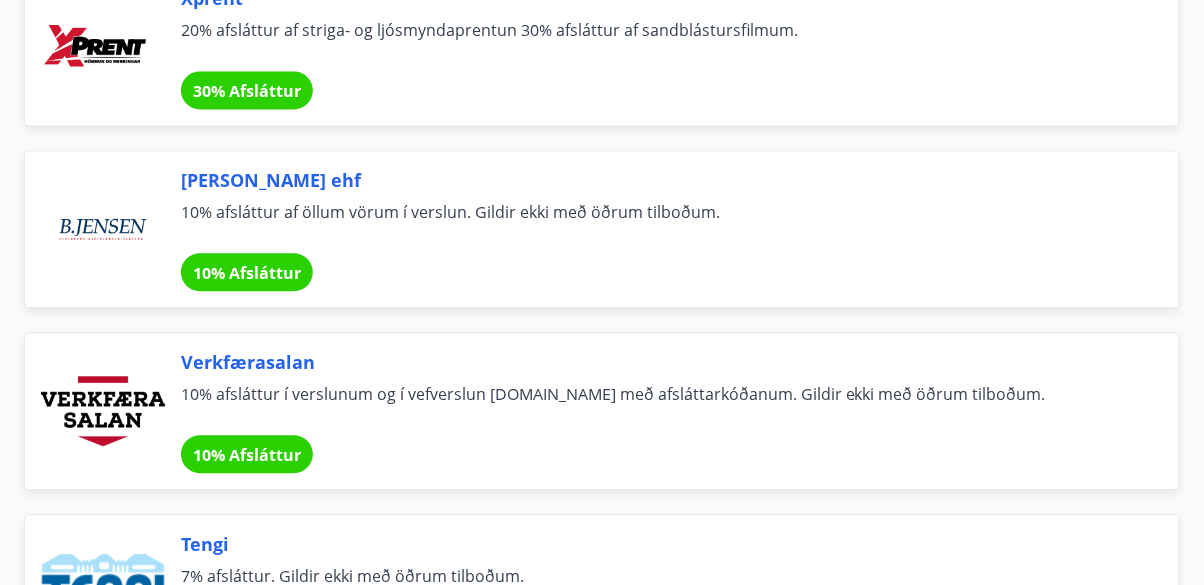 click on "10% Afsláttur" at bounding box center (247, 454) 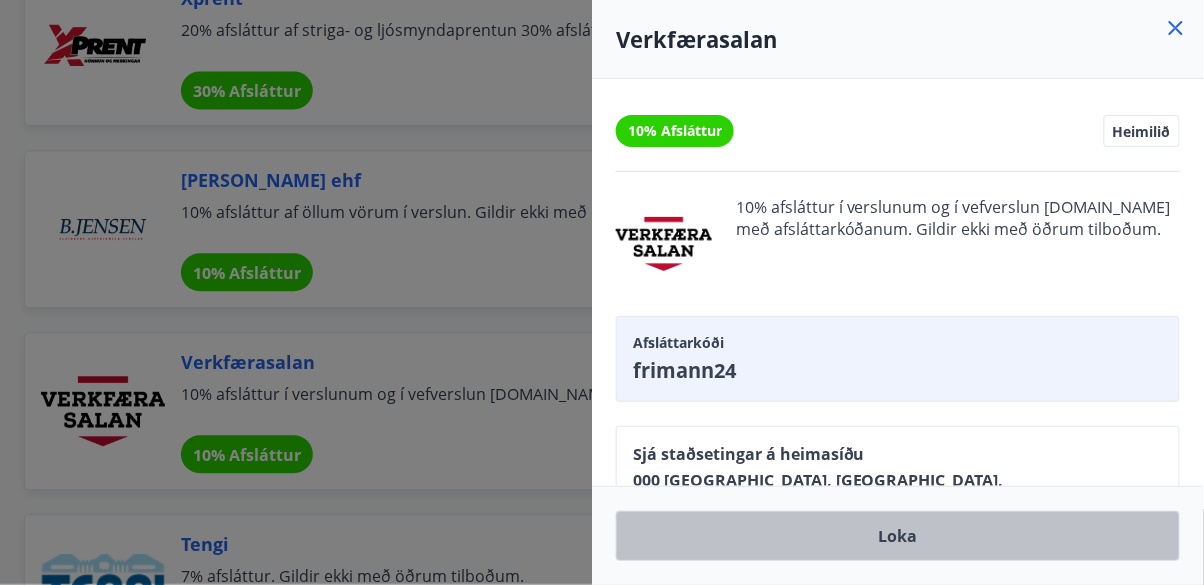 click on "Loka" at bounding box center (898, 536) 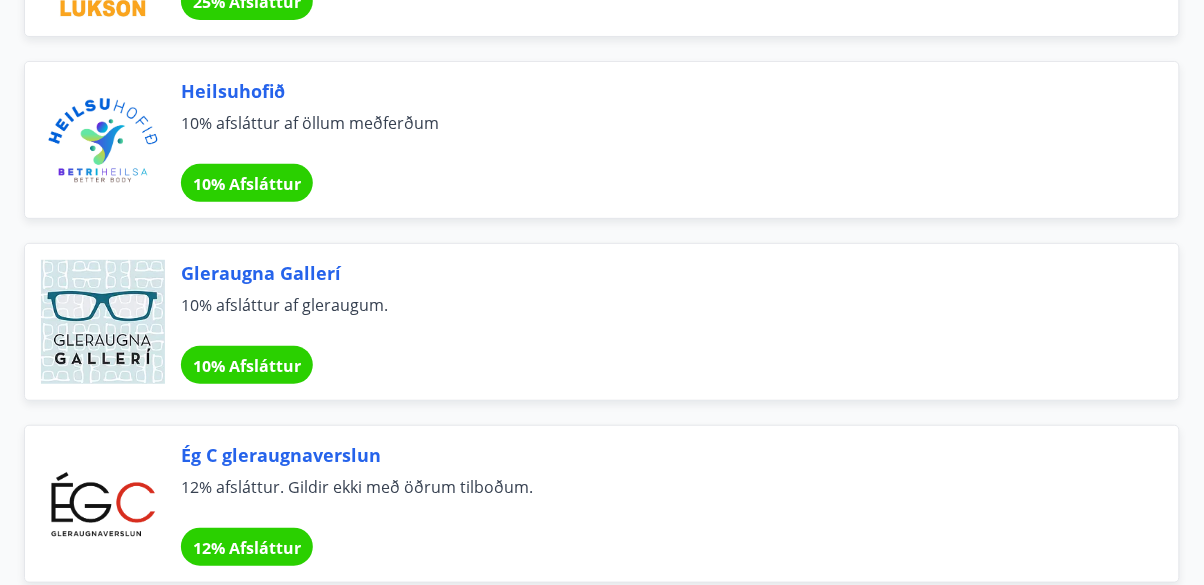 scroll, scrollTop: 0, scrollLeft: 0, axis: both 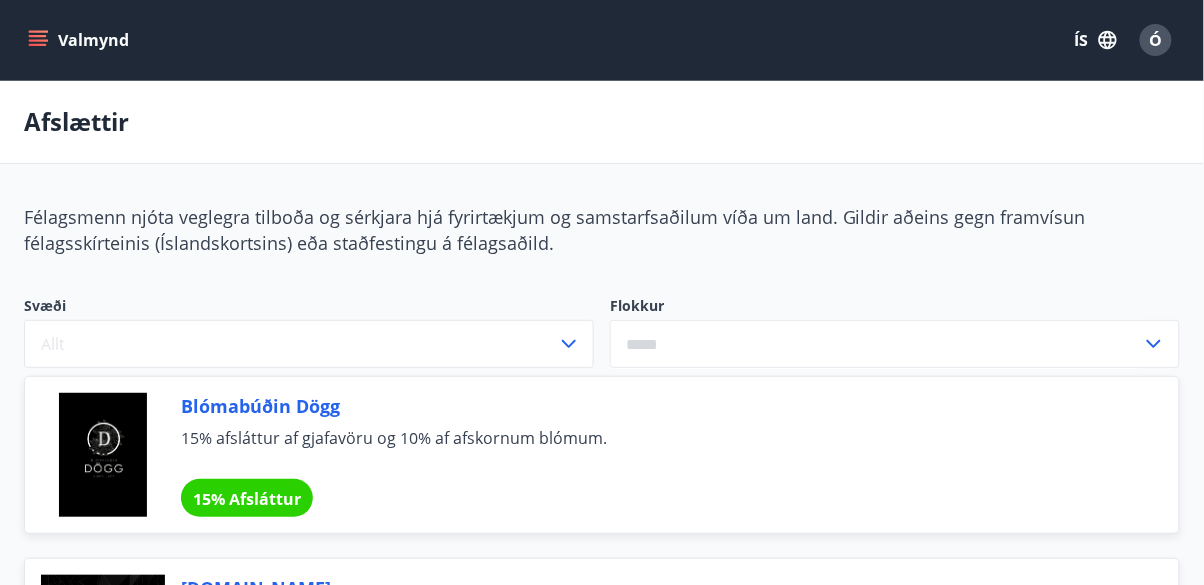 click 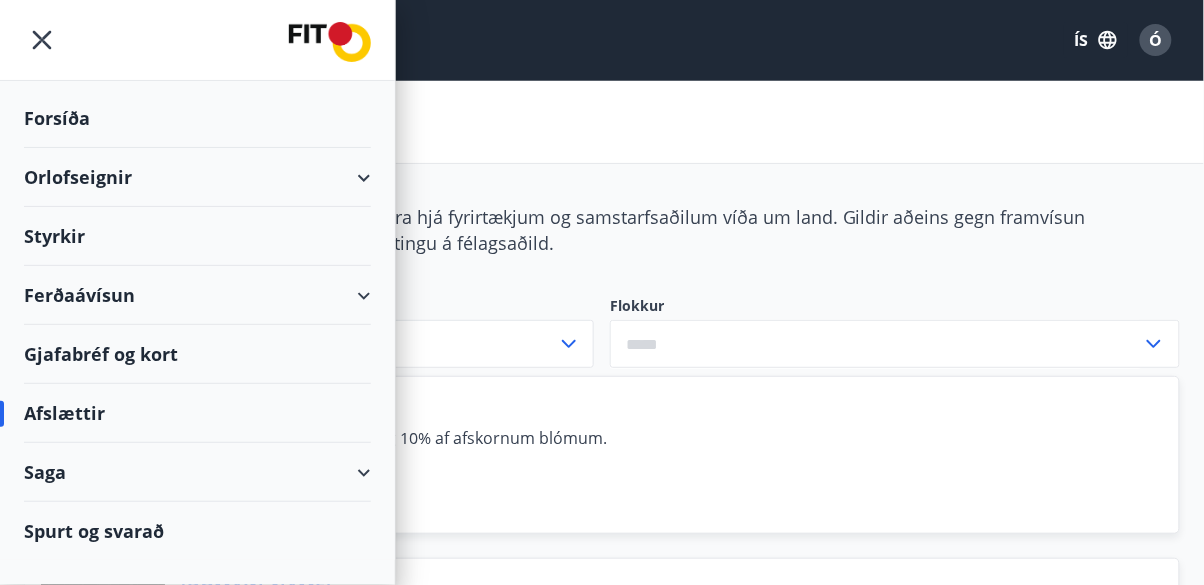 click on "Styrkir" at bounding box center (197, 118) 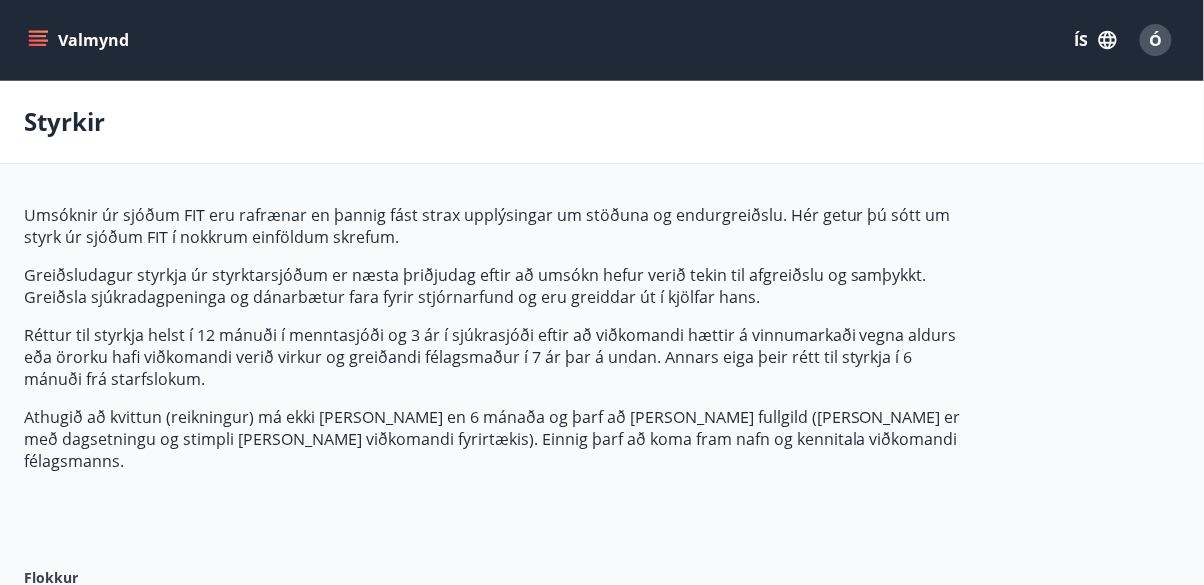 type on "***" 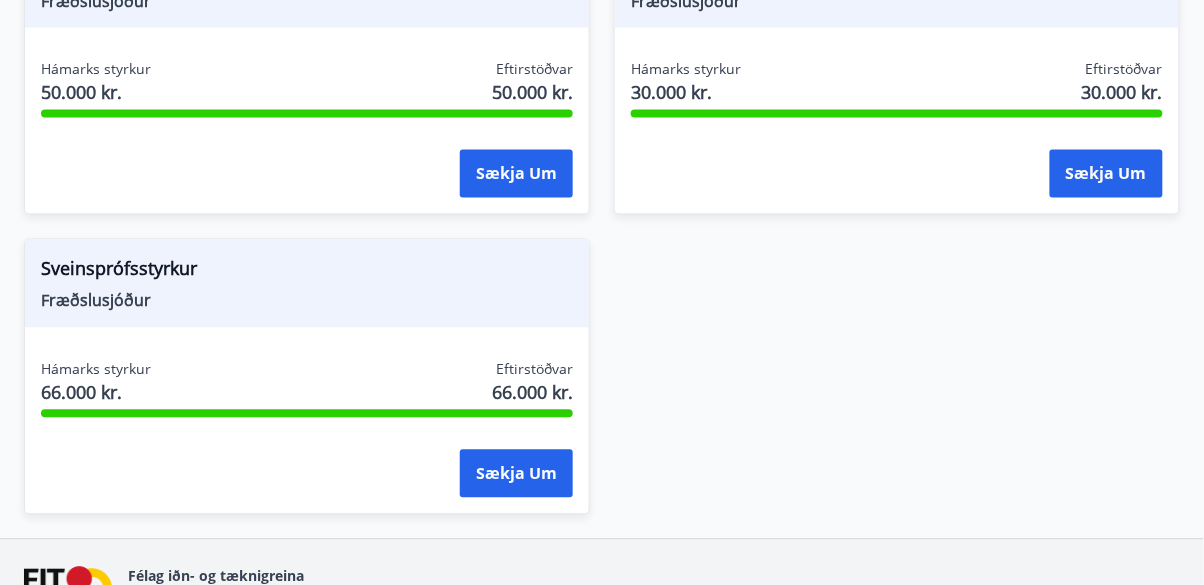 scroll, scrollTop: 2536, scrollLeft: 0, axis: vertical 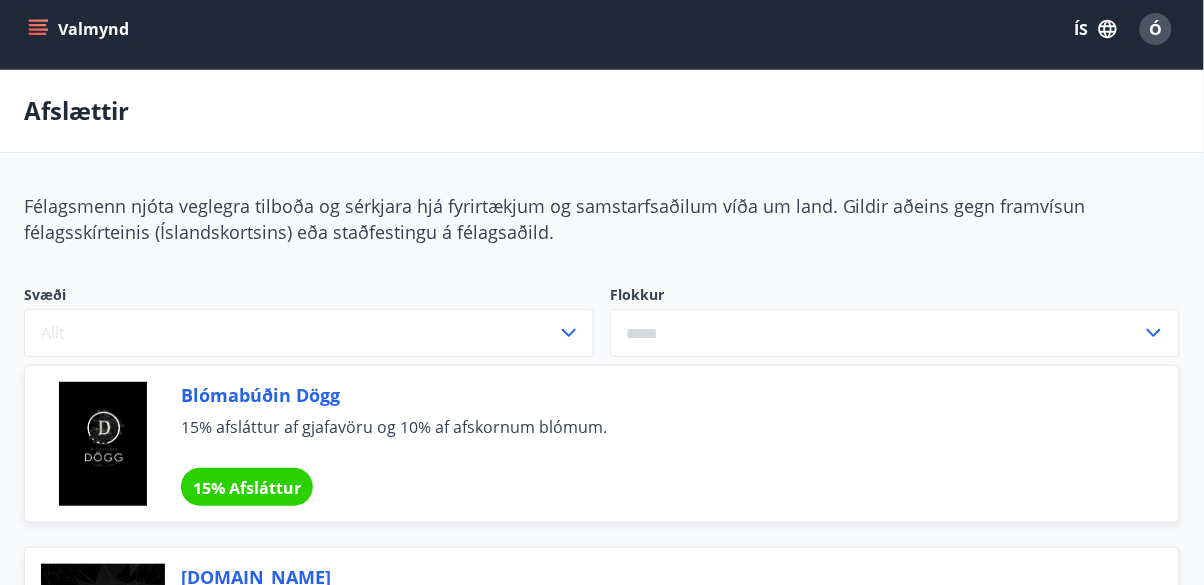 click 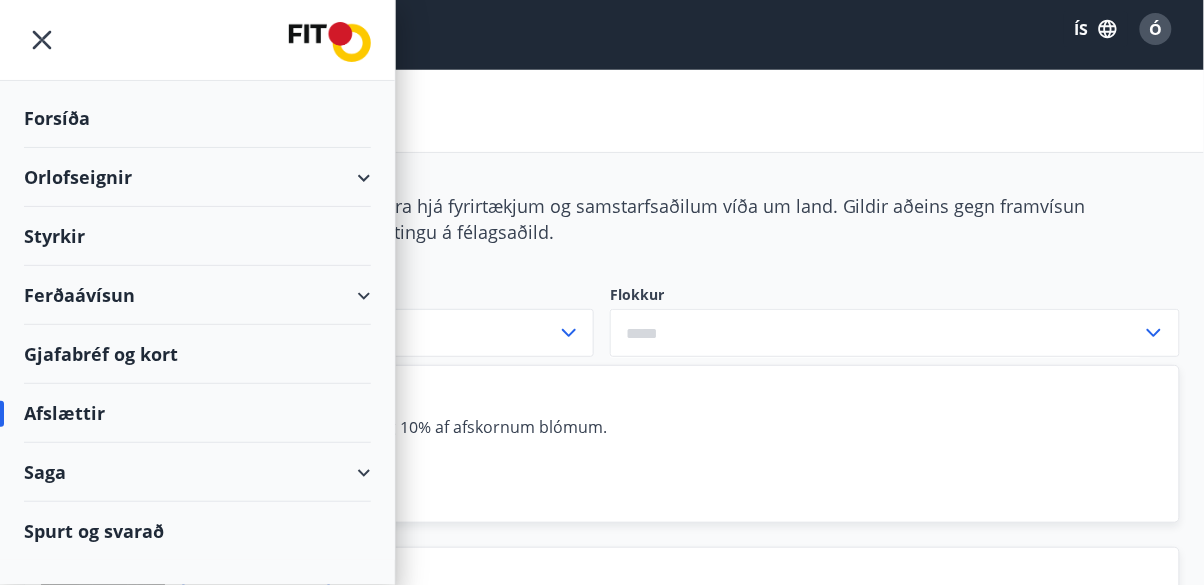 click on "Gjafabréf og kort" at bounding box center (197, 354) 